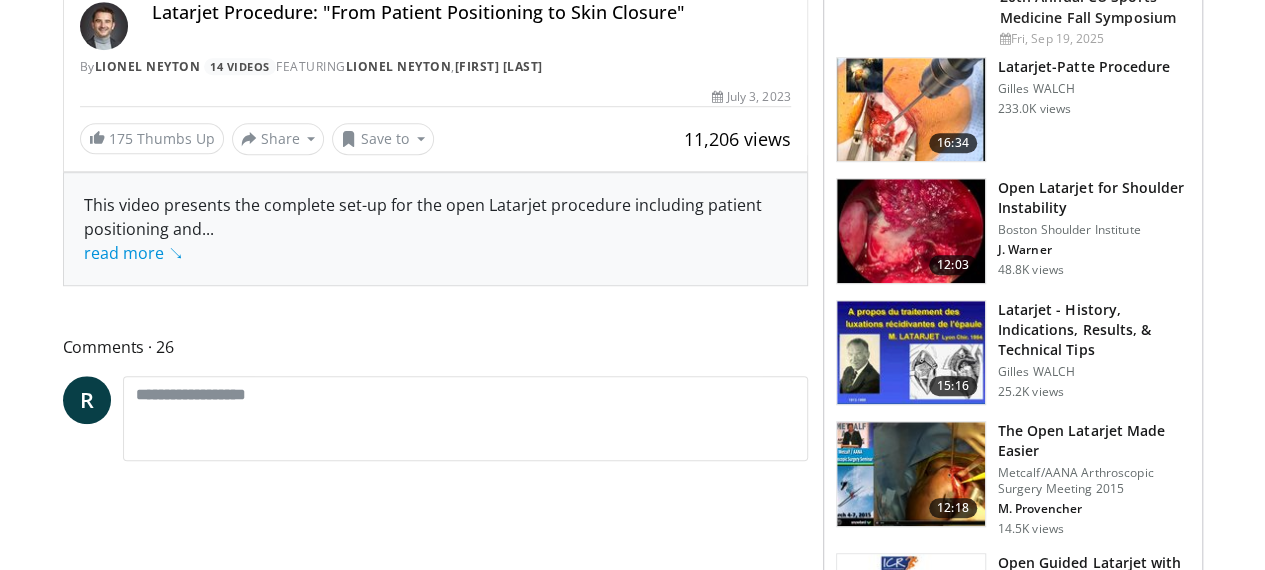 scroll, scrollTop: 1085, scrollLeft: 0, axis: vertical 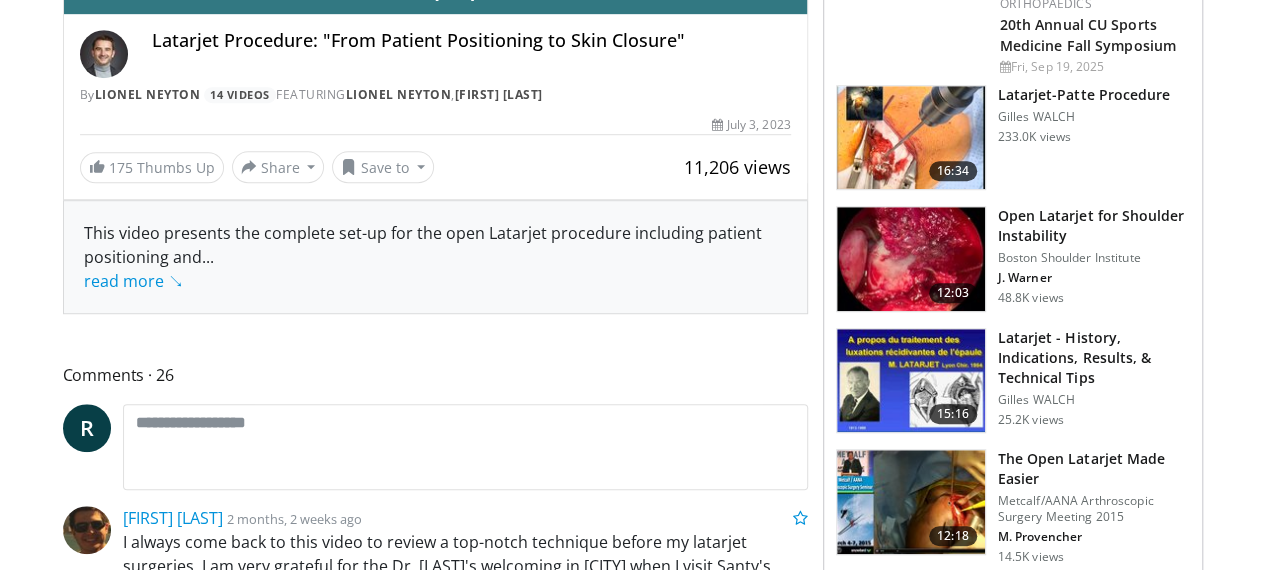 click on "Latarjet - History, Indications, Results, & Technical Tips" at bounding box center (1094, 358) 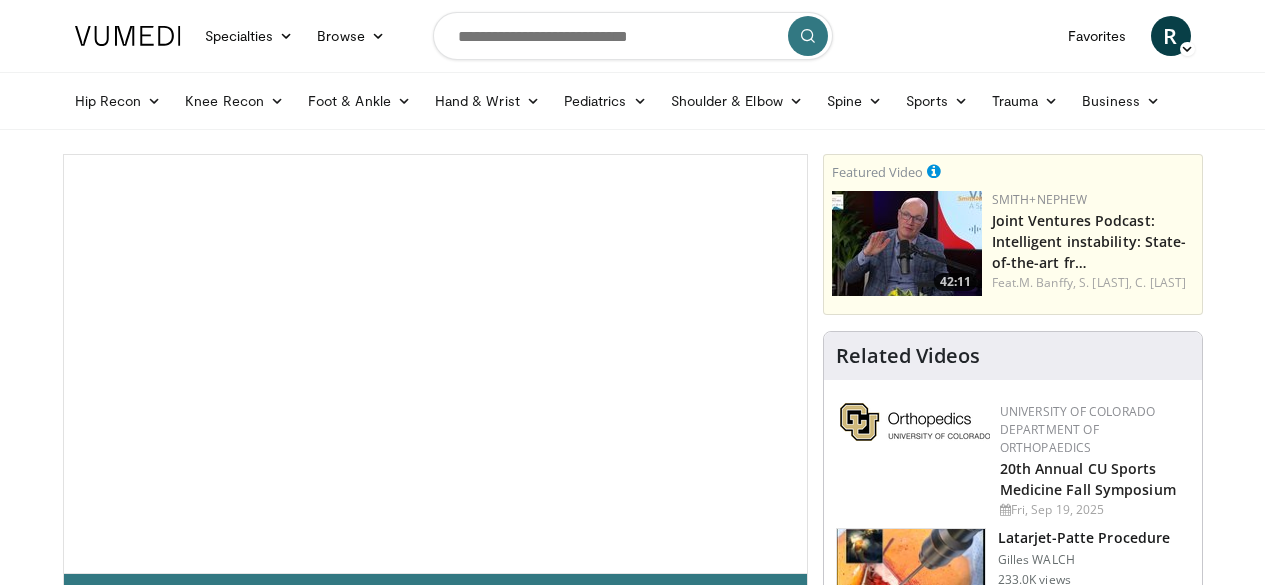 scroll, scrollTop: 0, scrollLeft: 0, axis: both 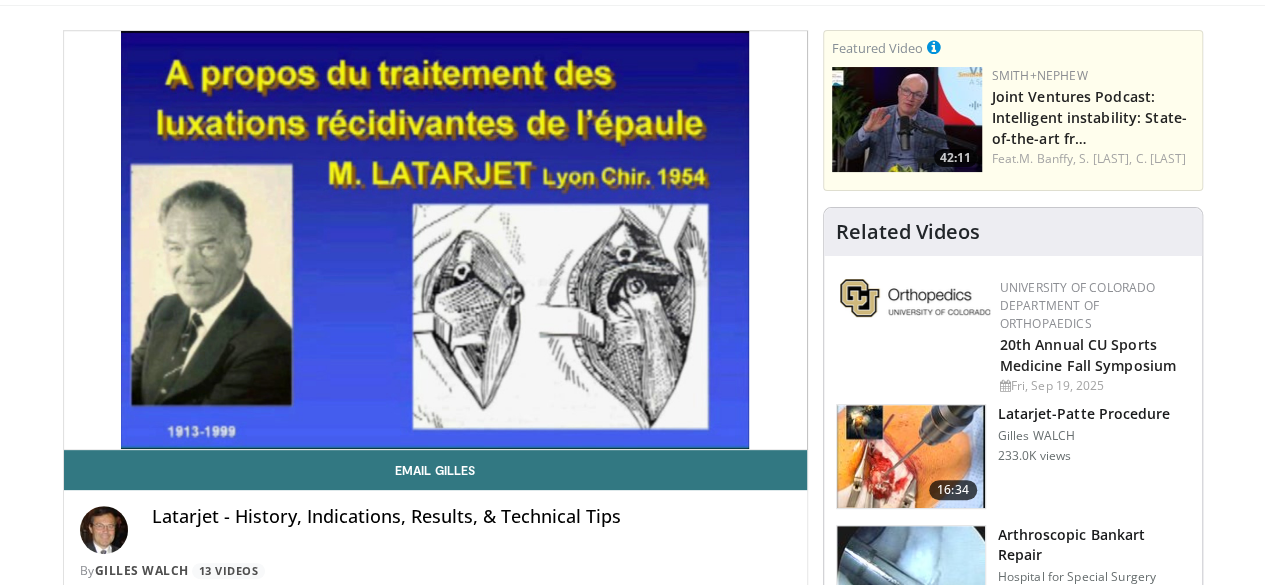 click on "**********" at bounding box center (435, 240) 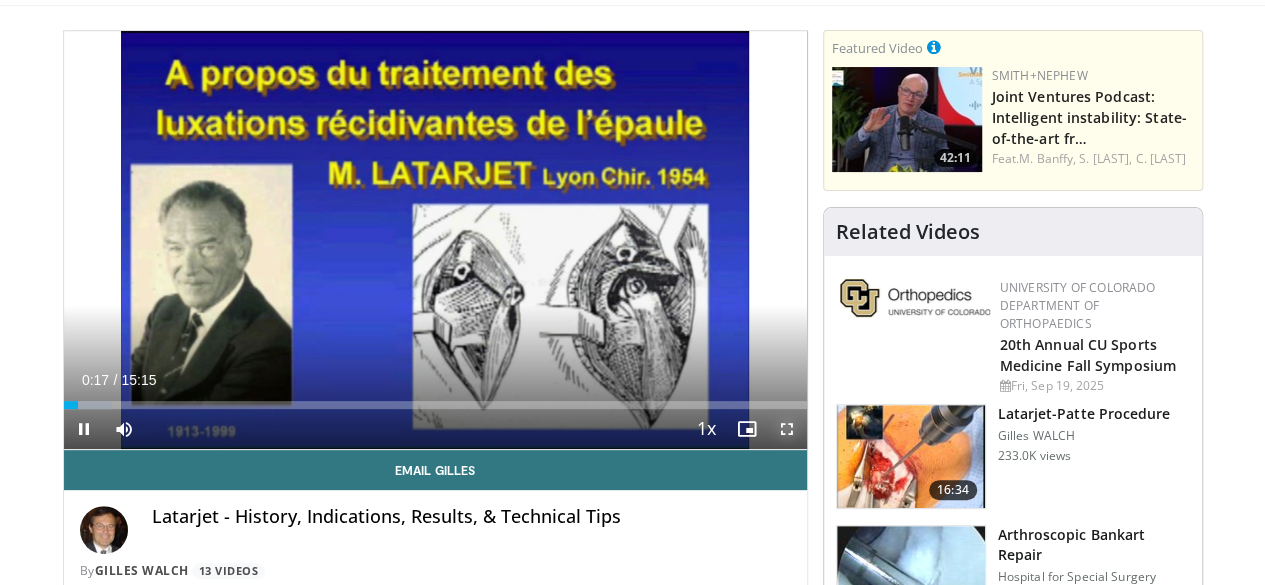 click at bounding box center (787, 429) 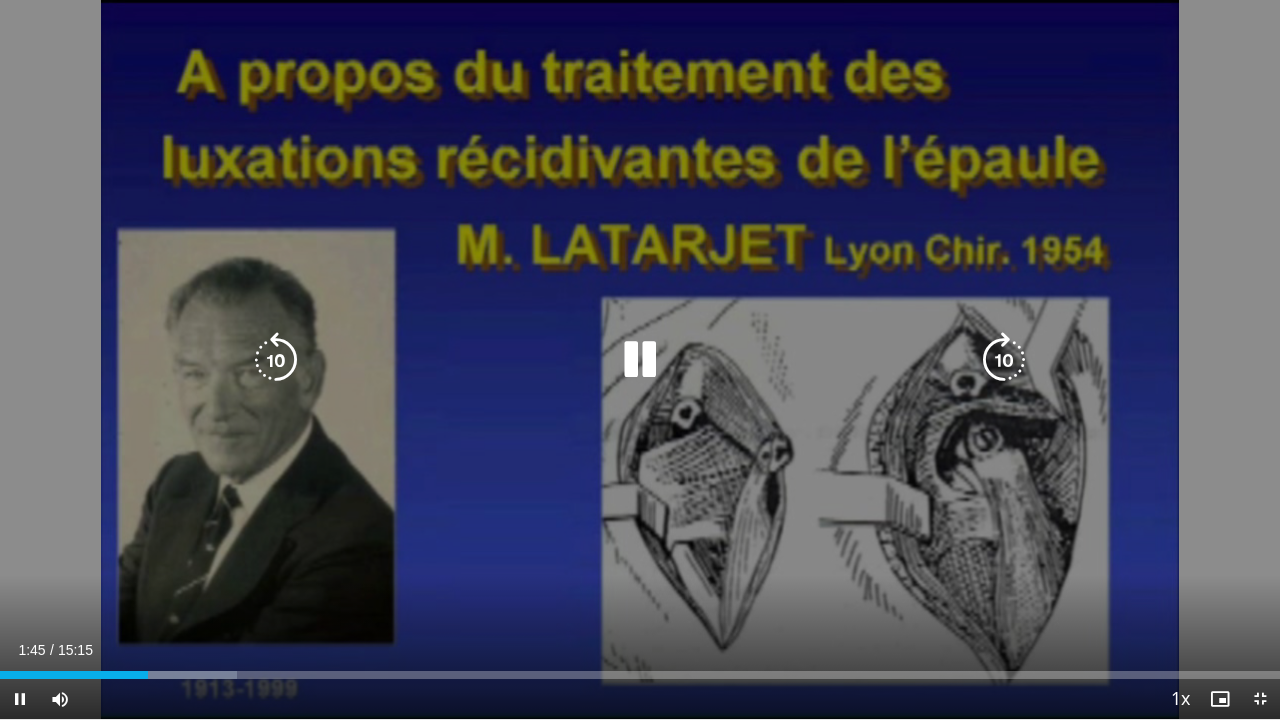 click at bounding box center [1004, 360] 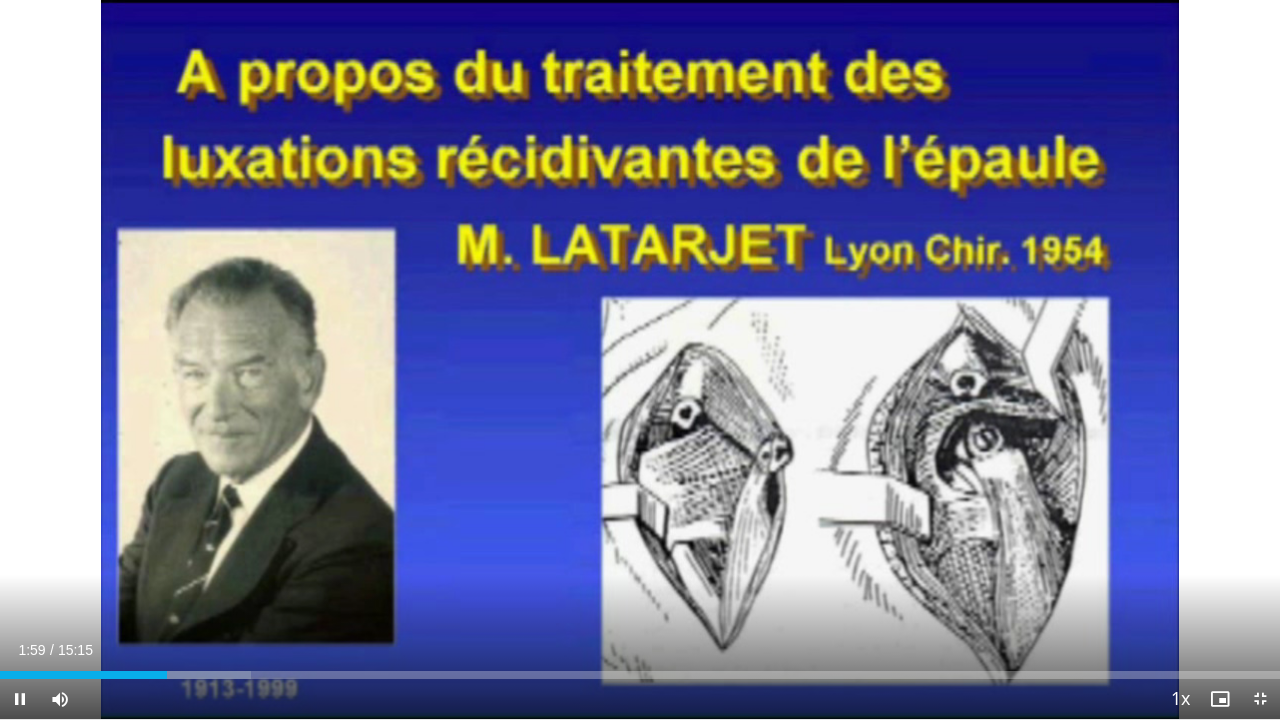 click on "10 seconds
Tap to unmute" at bounding box center [640, 359] 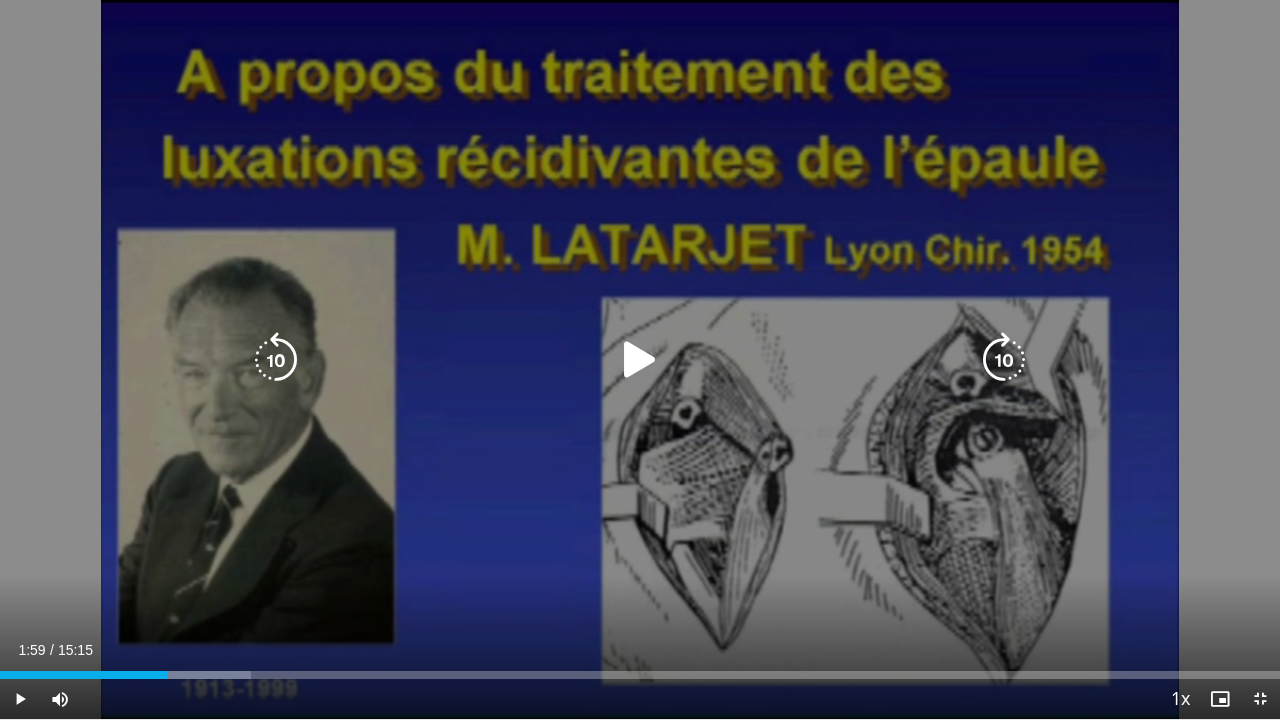 click at bounding box center [640, 360] 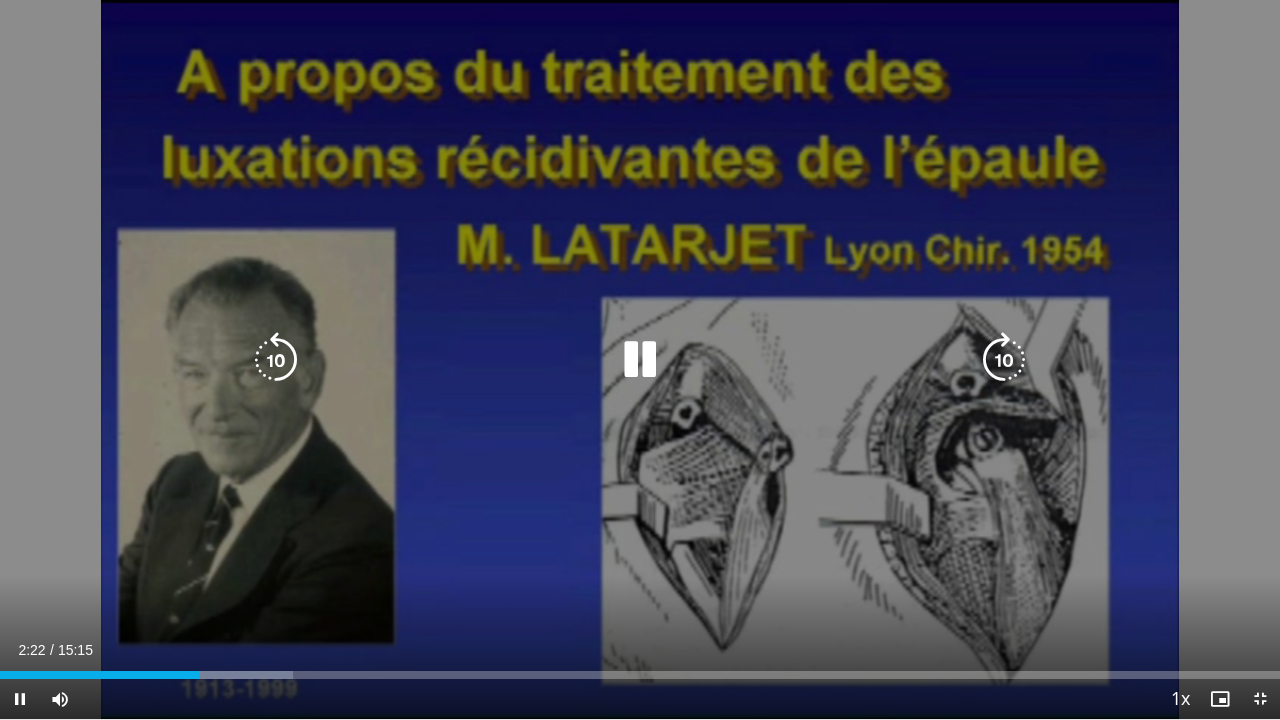 click at bounding box center [1004, 360] 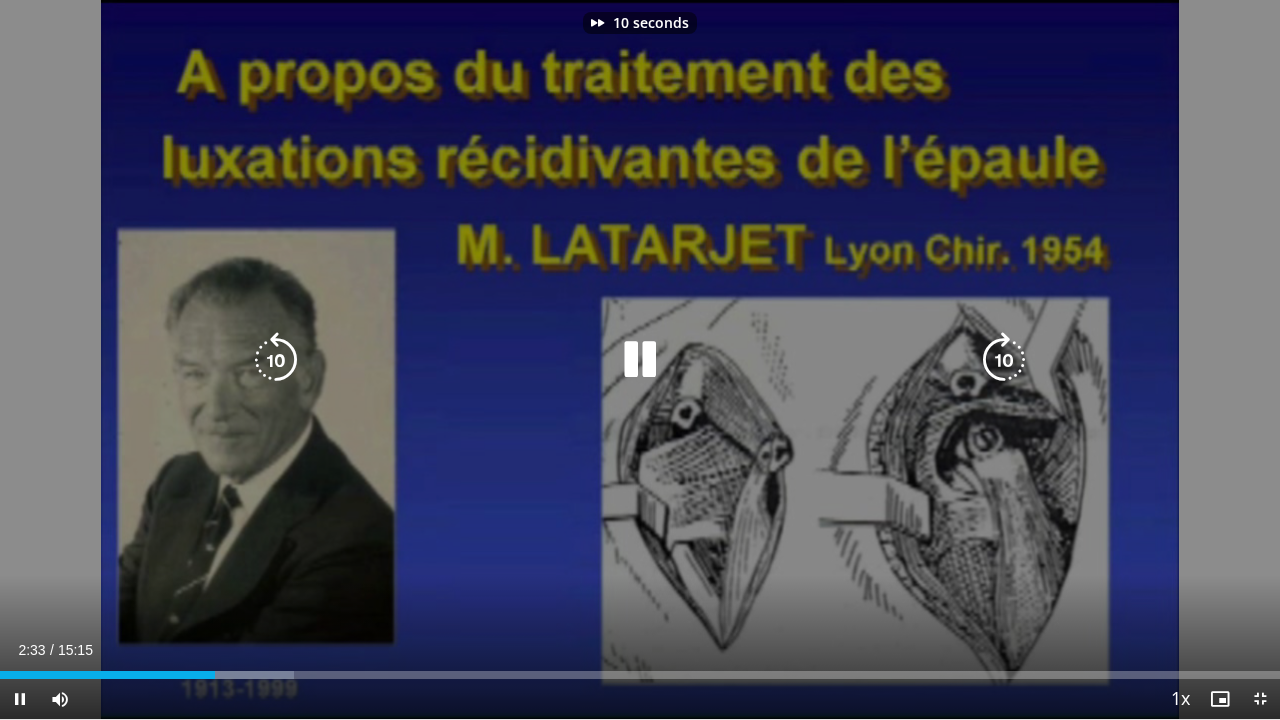 click at bounding box center [1004, 360] 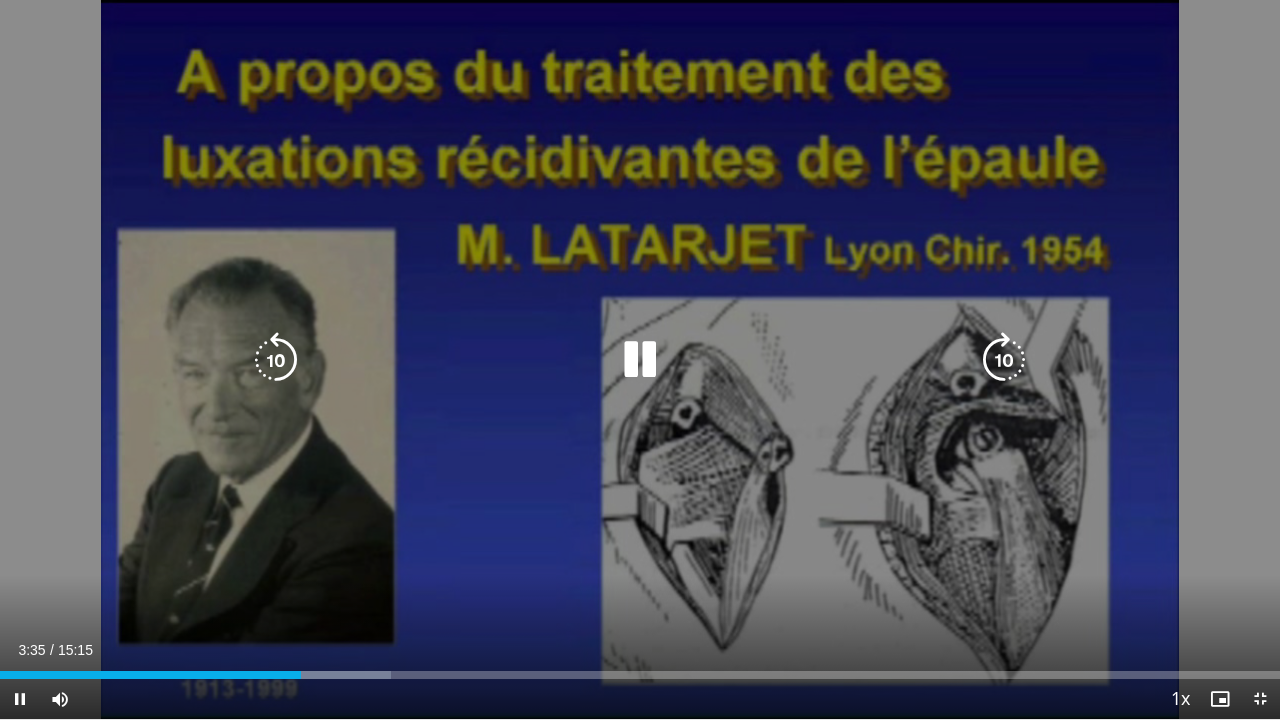 click at bounding box center [1004, 360] 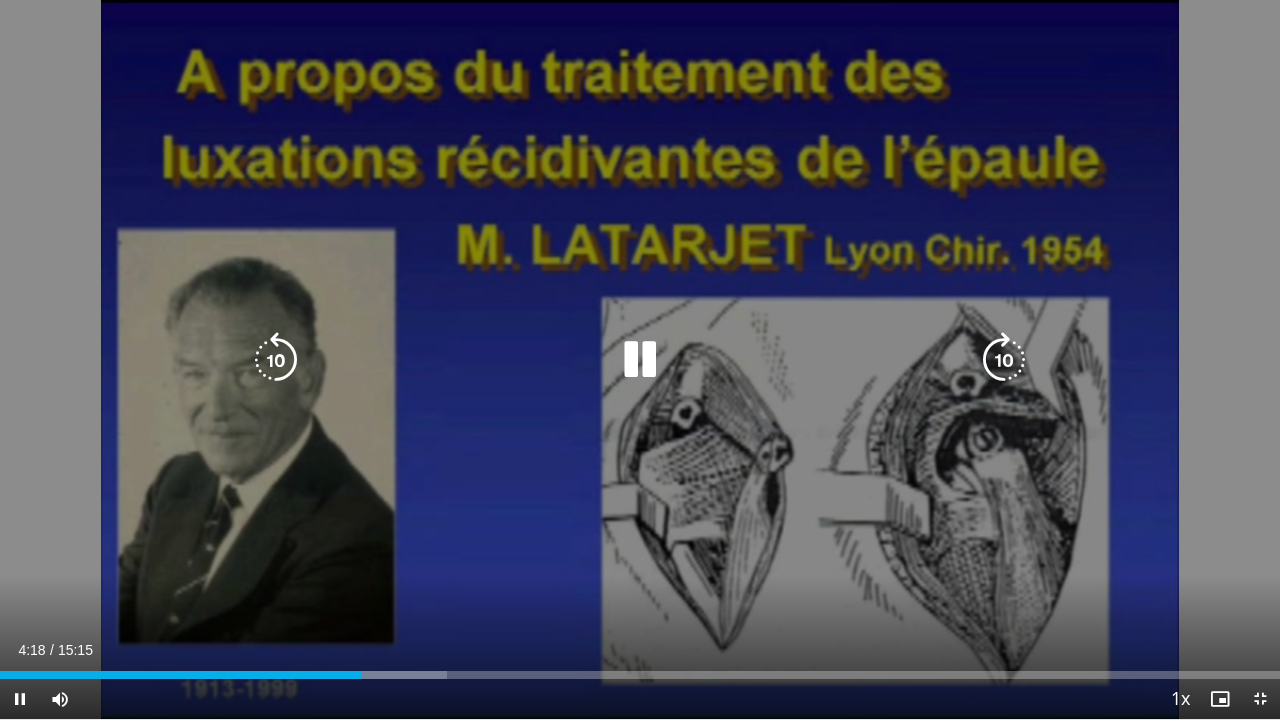 click at bounding box center [1004, 360] 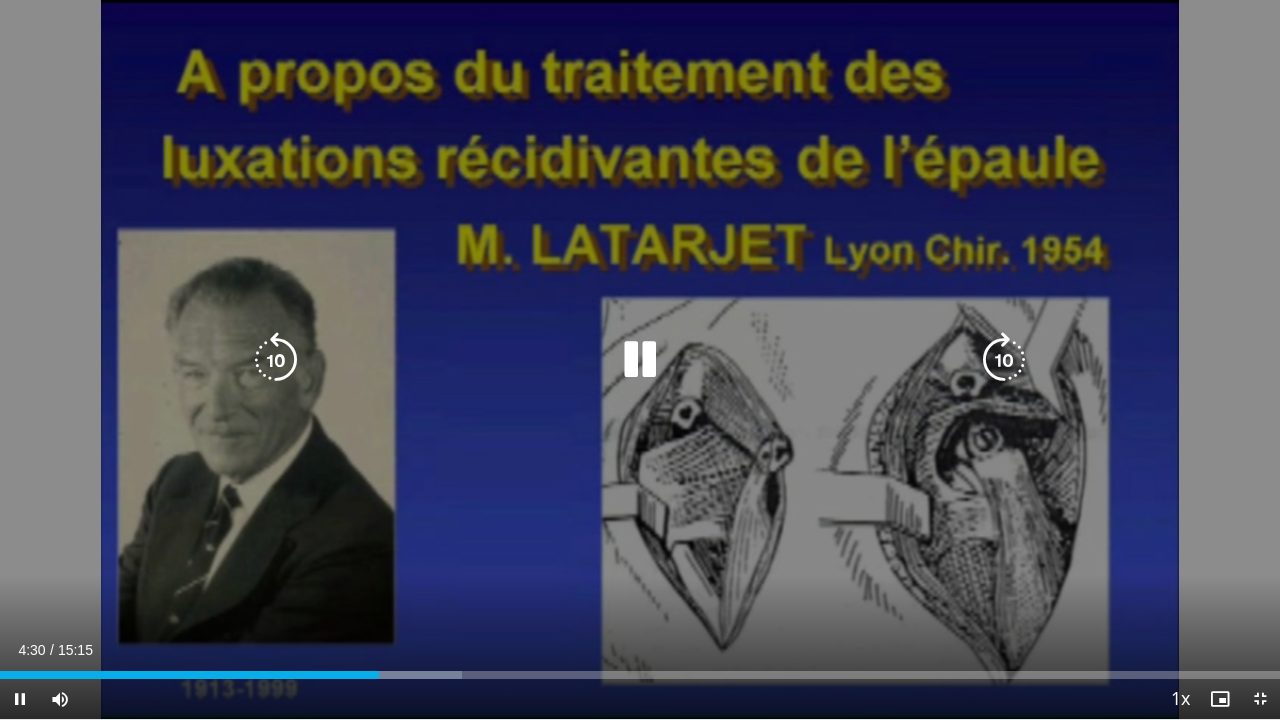 click at bounding box center [1004, 360] 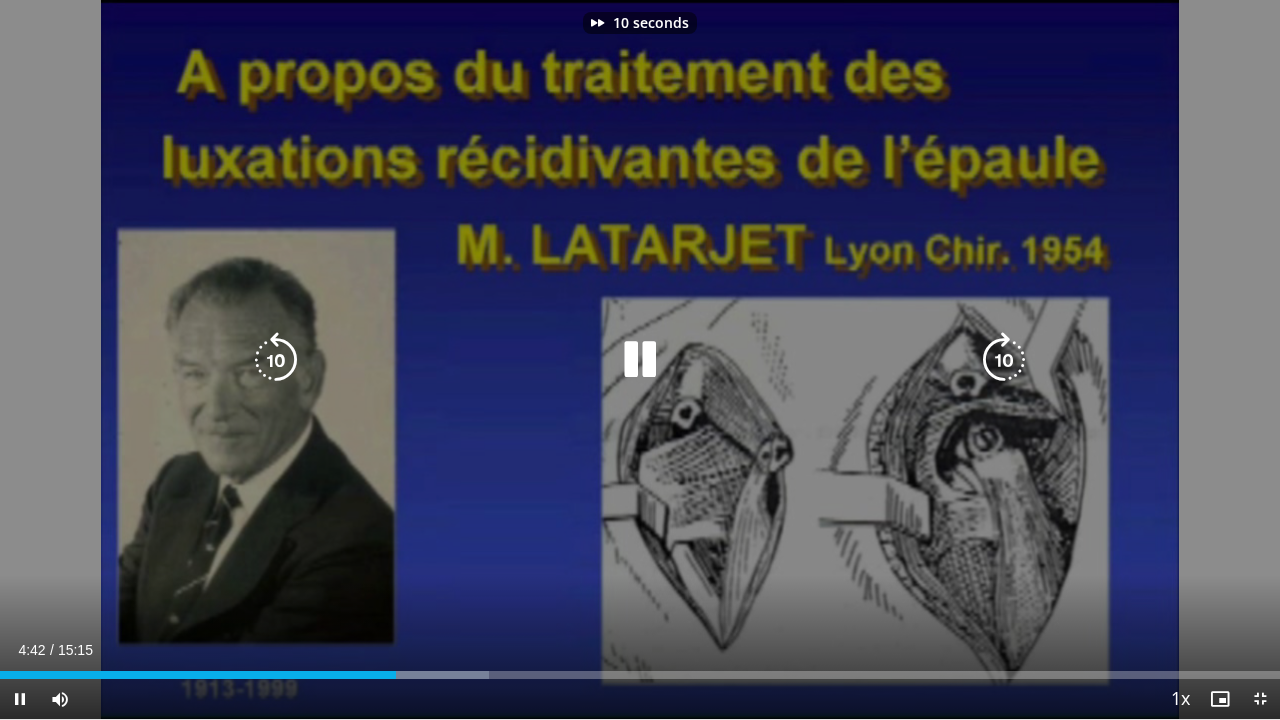 click at bounding box center (1004, 360) 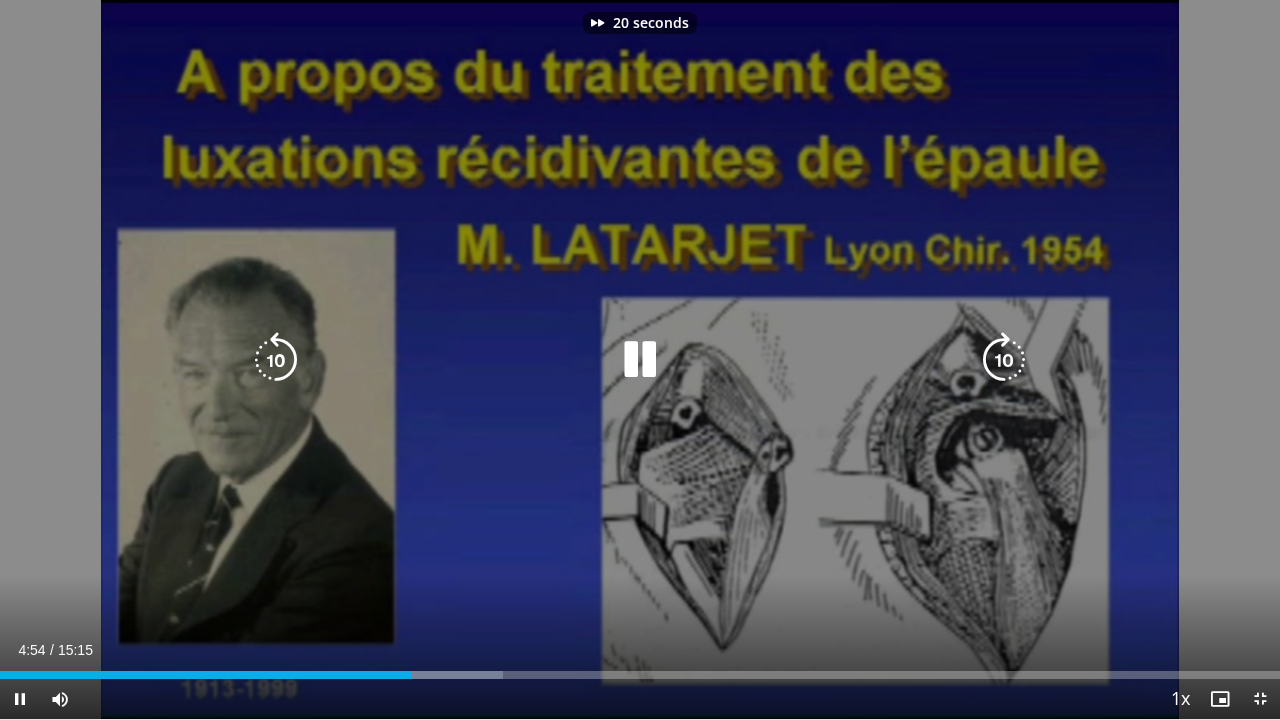 click at bounding box center (1004, 360) 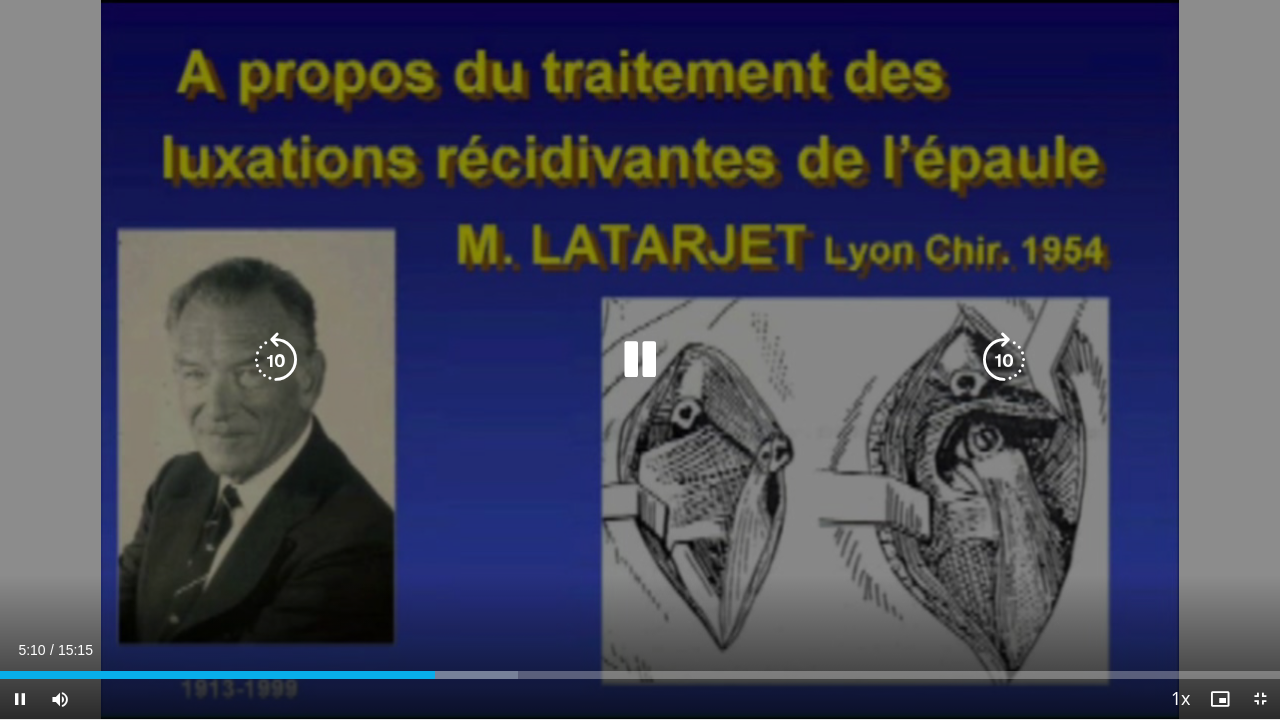 click at bounding box center (1004, 360) 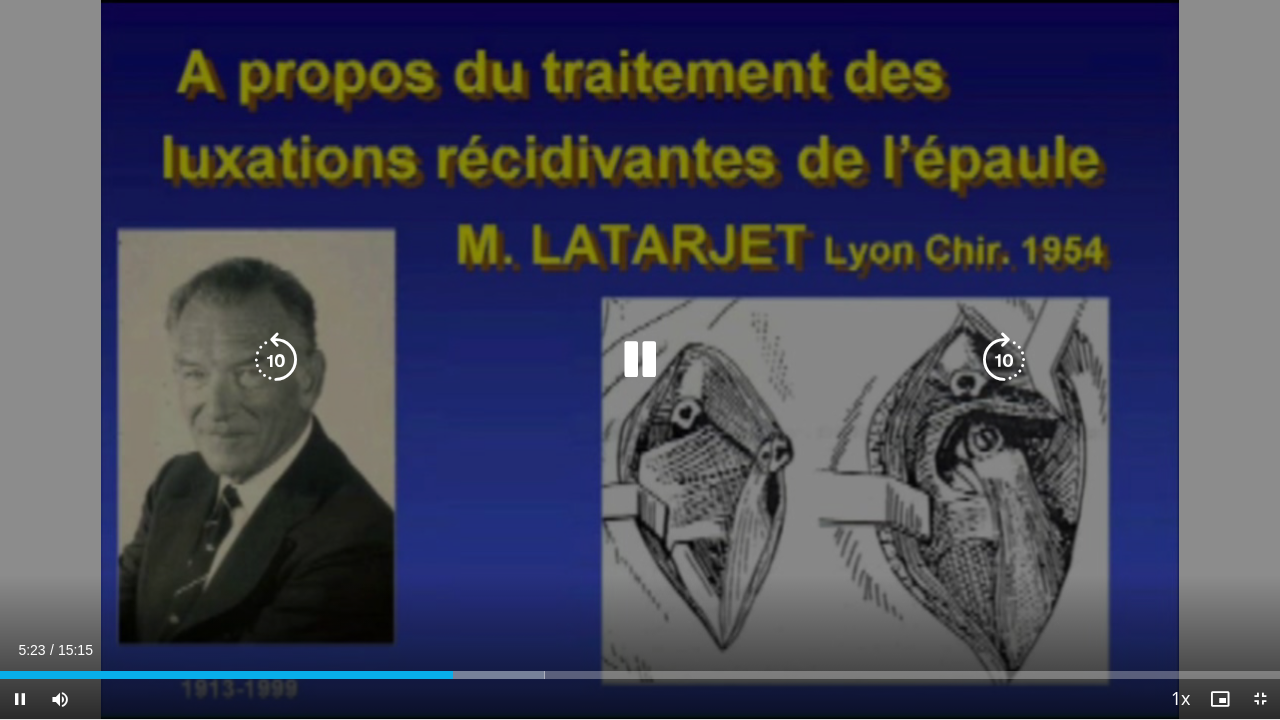 click at bounding box center [1004, 360] 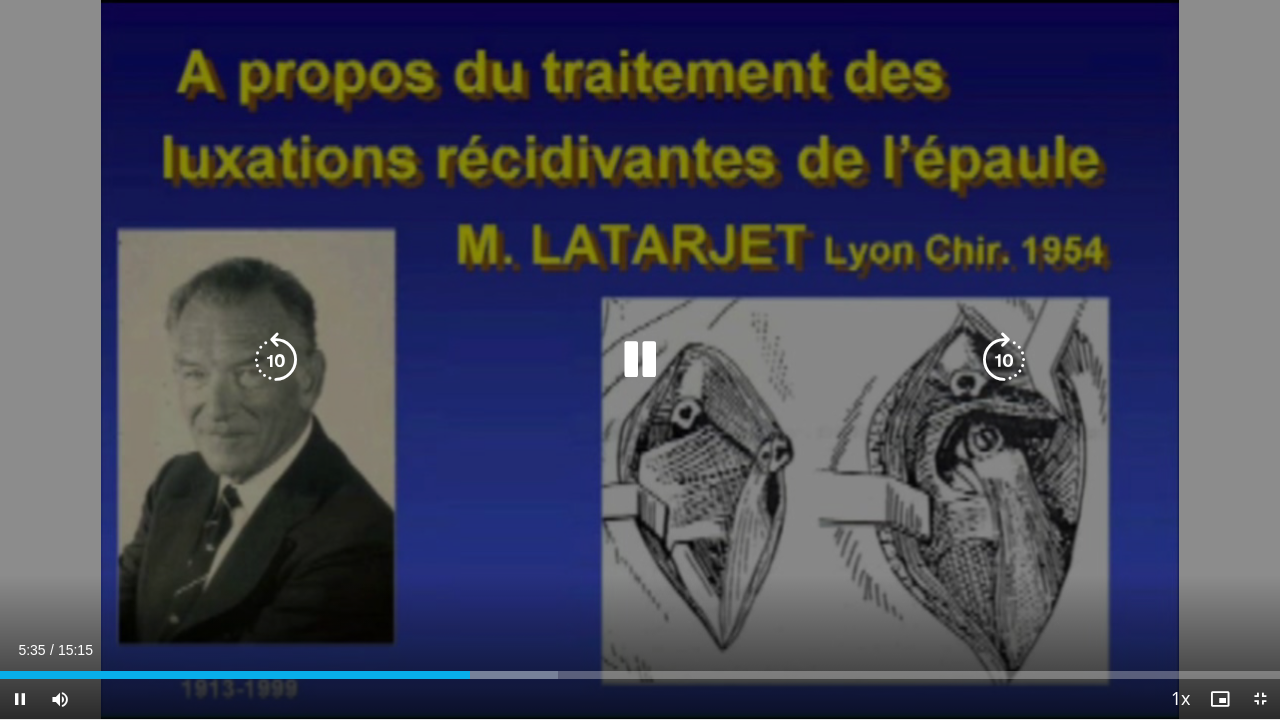 click at bounding box center [1004, 360] 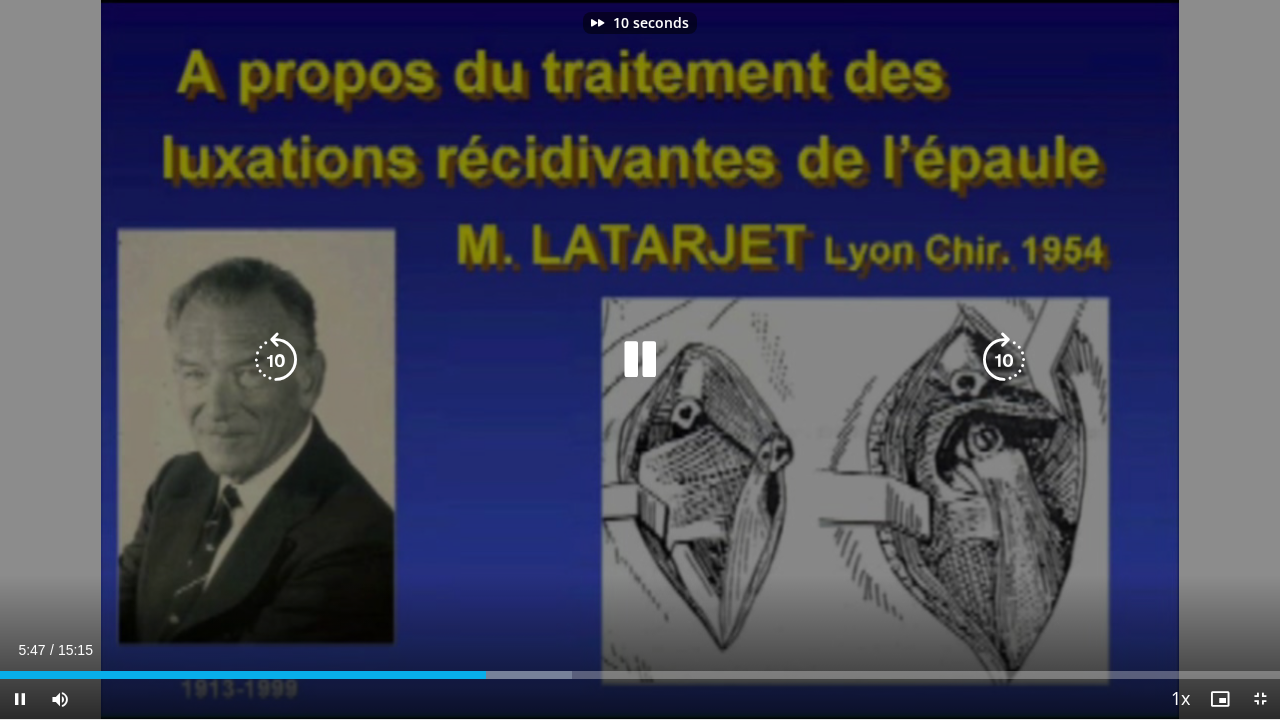 click at bounding box center (1004, 360) 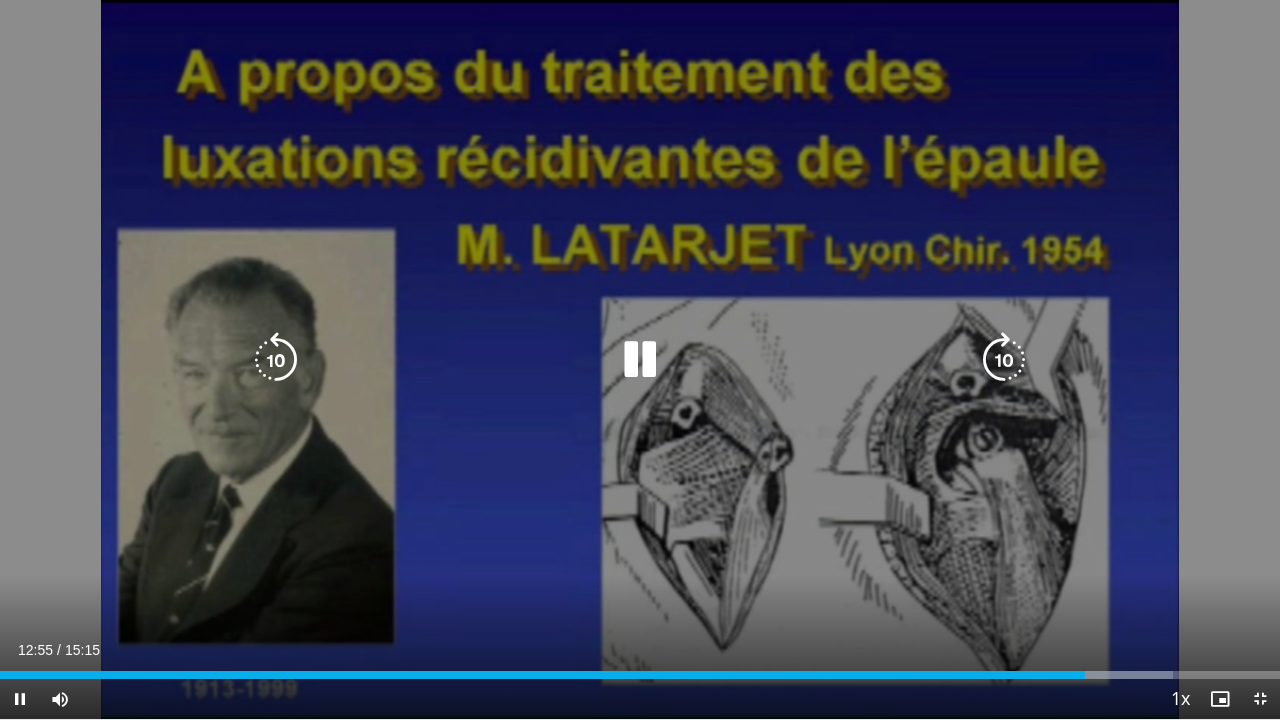 click at bounding box center [1004, 360] 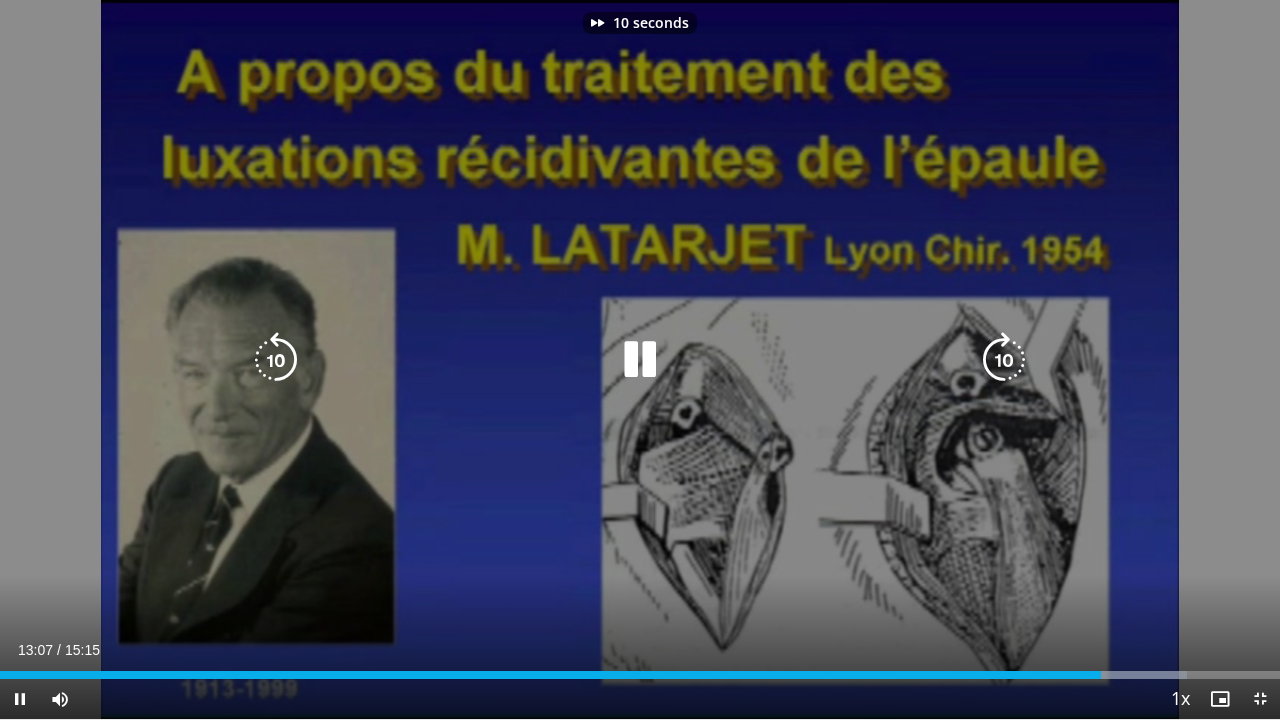 click at bounding box center (1004, 360) 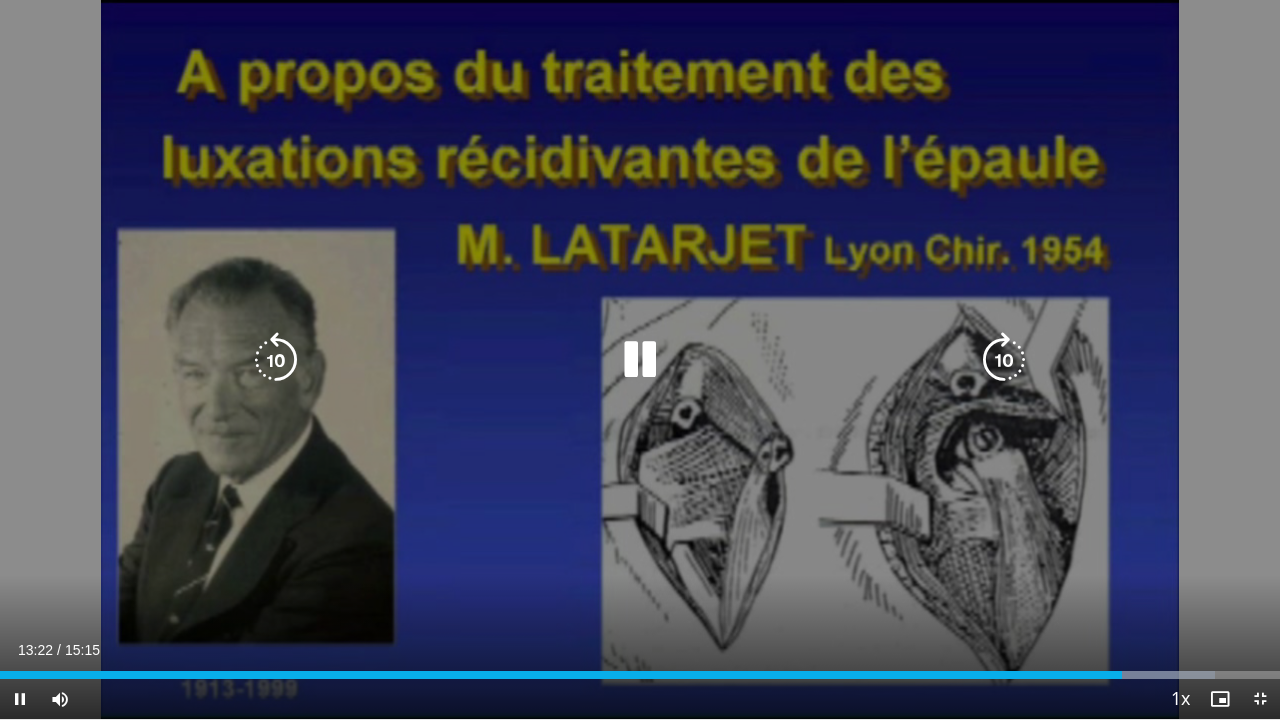 click at bounding box center [1004, 360] 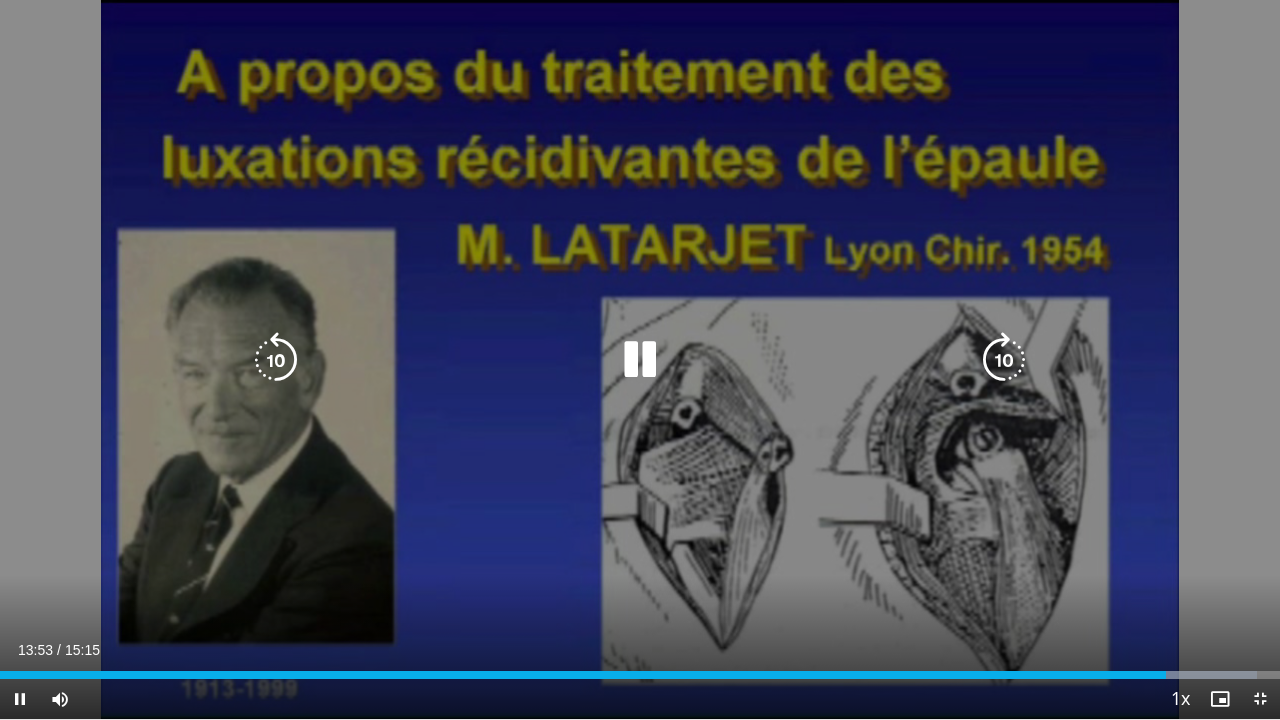 click at bounding box center (276, 360) 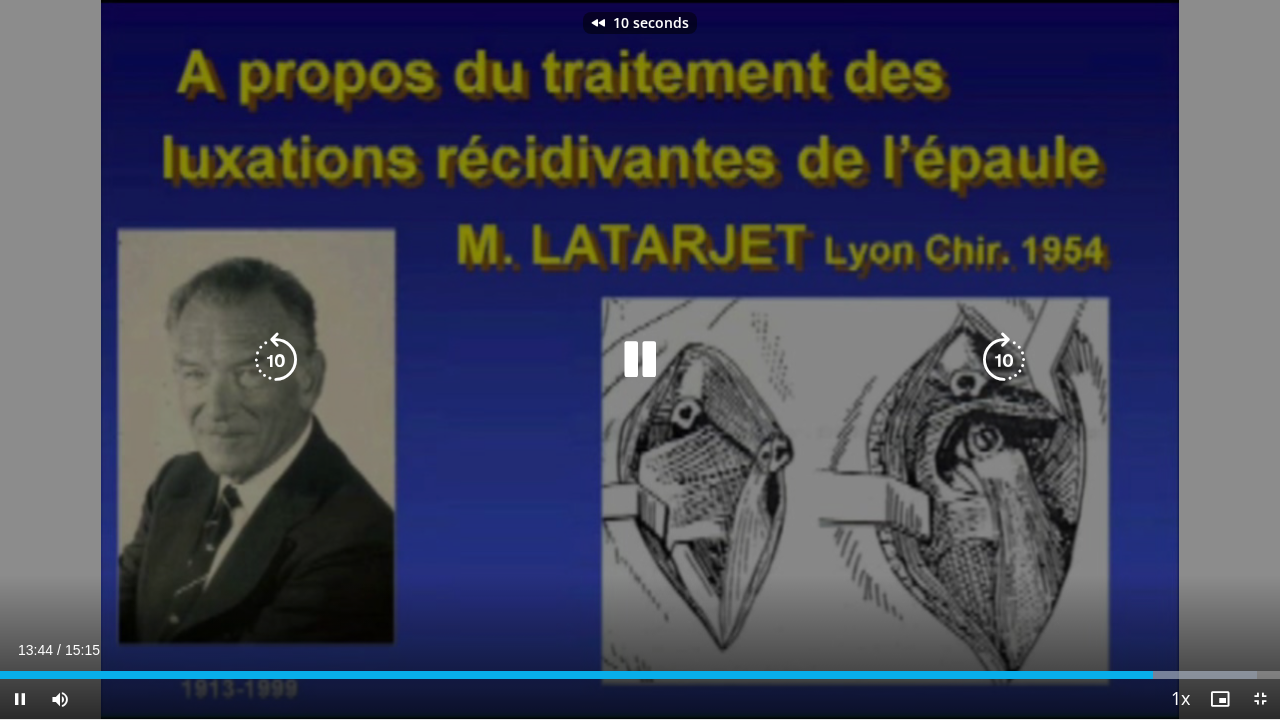 click at bounding box center (276, 360) 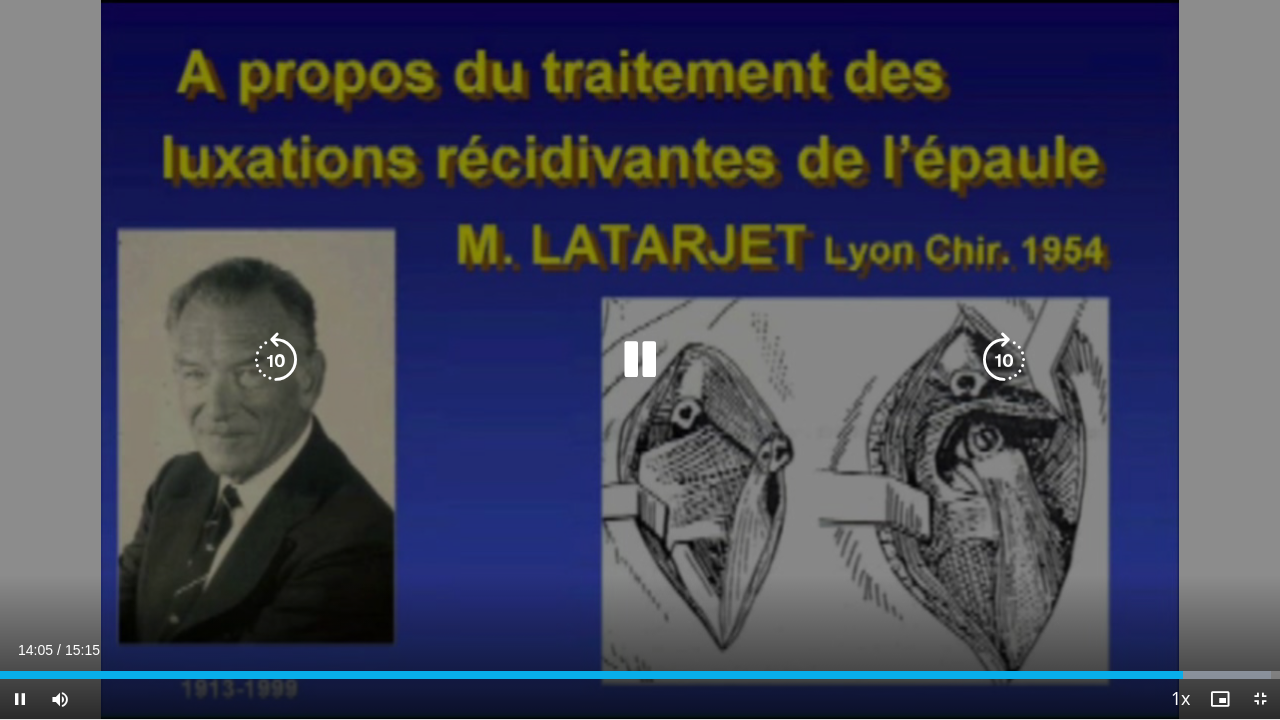 click at bounding box center [1004, 360] 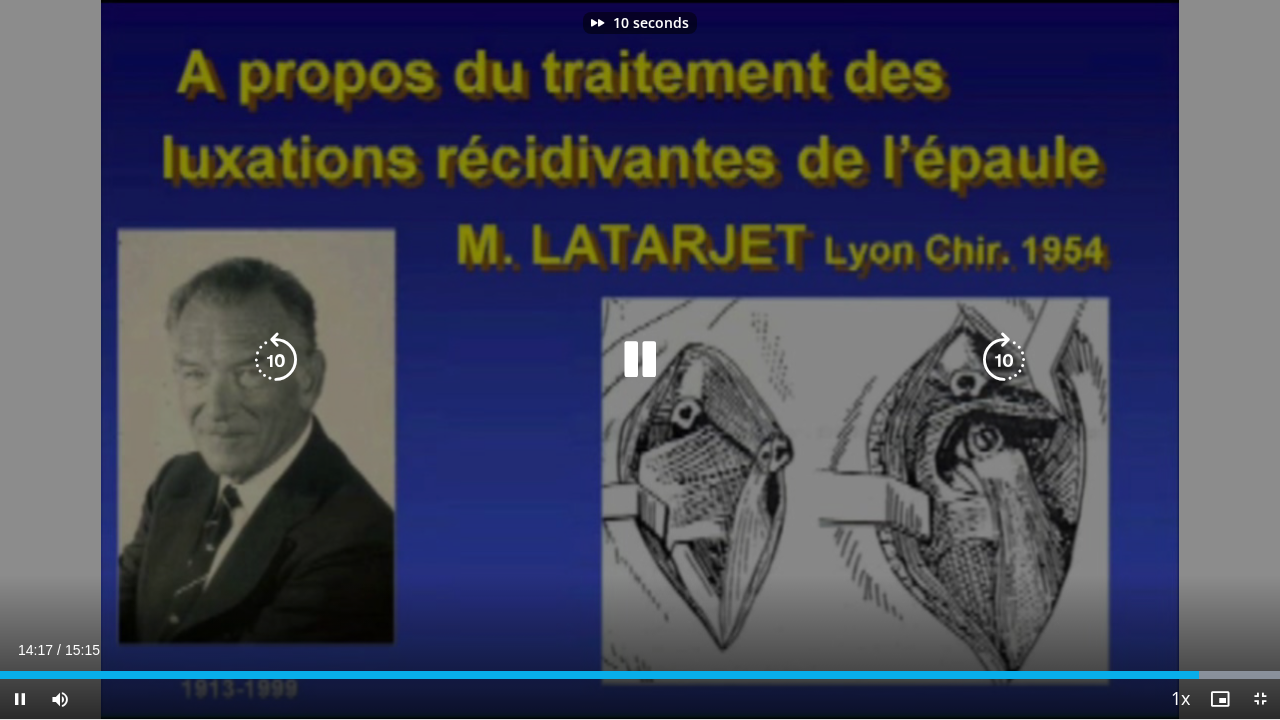 click at bounding box center [1004, 360] 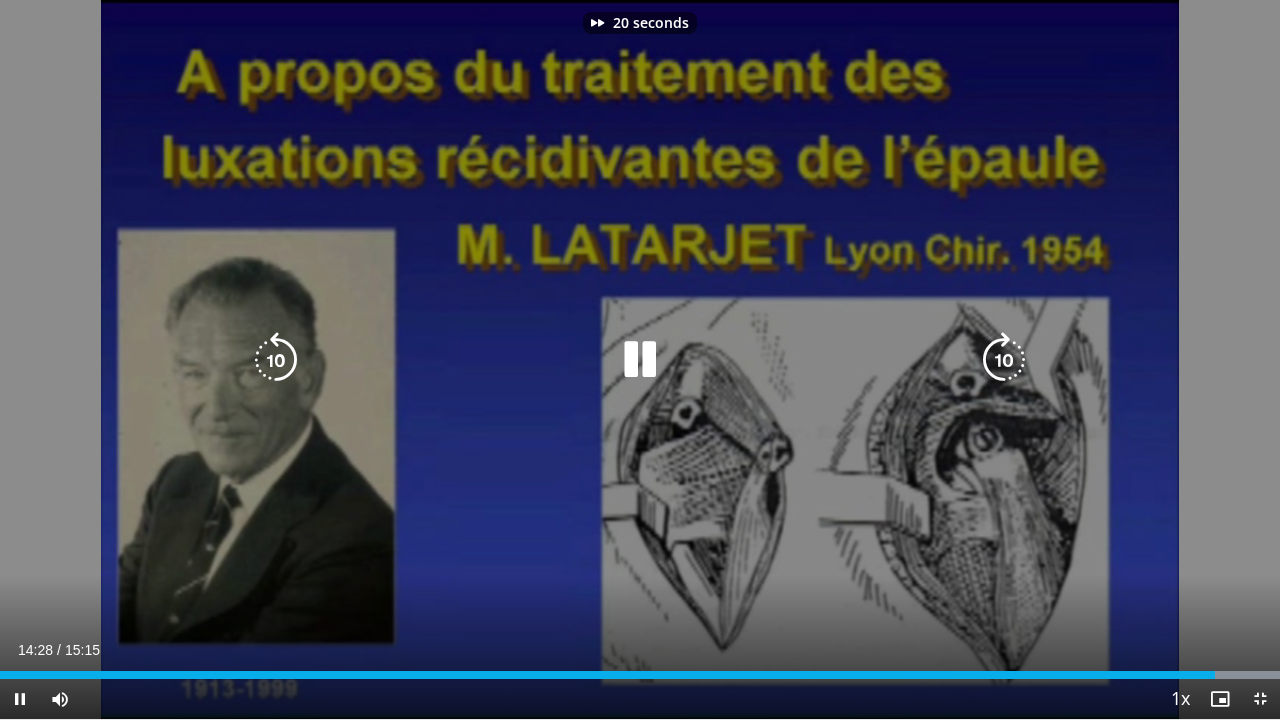 click at bounding box center (1004, 360) 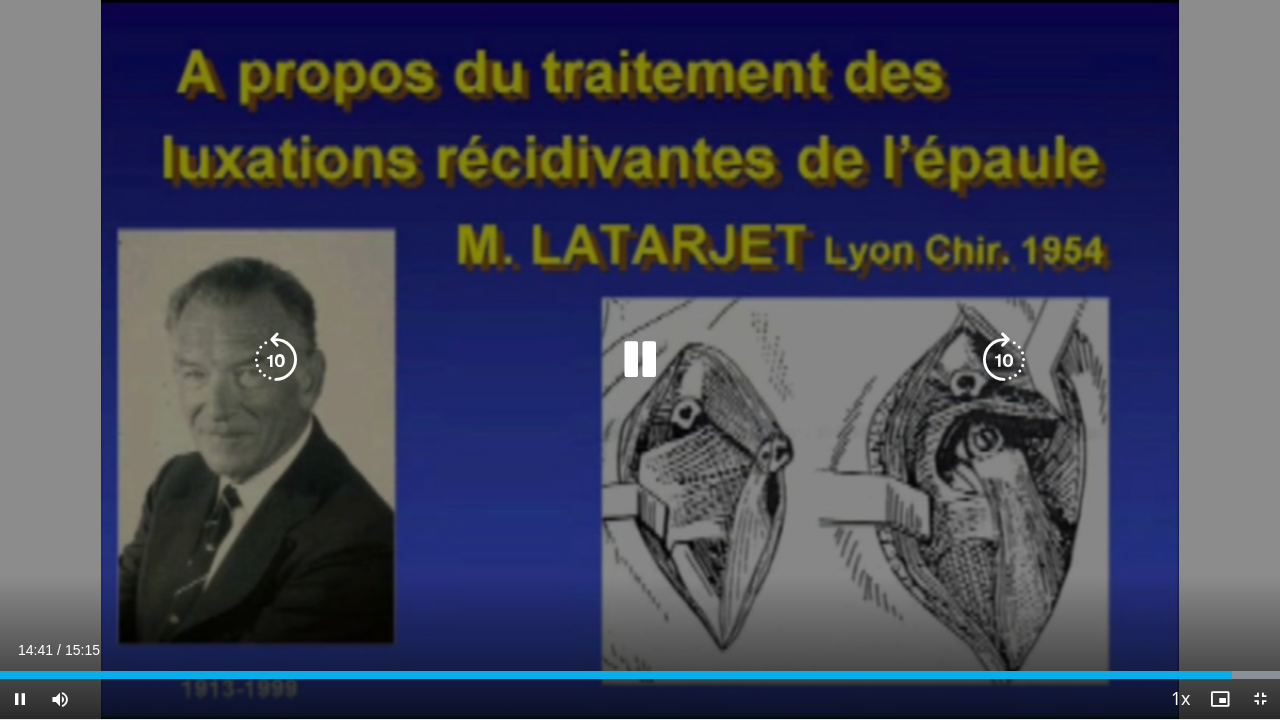 click at bounding box center [1004, 360] 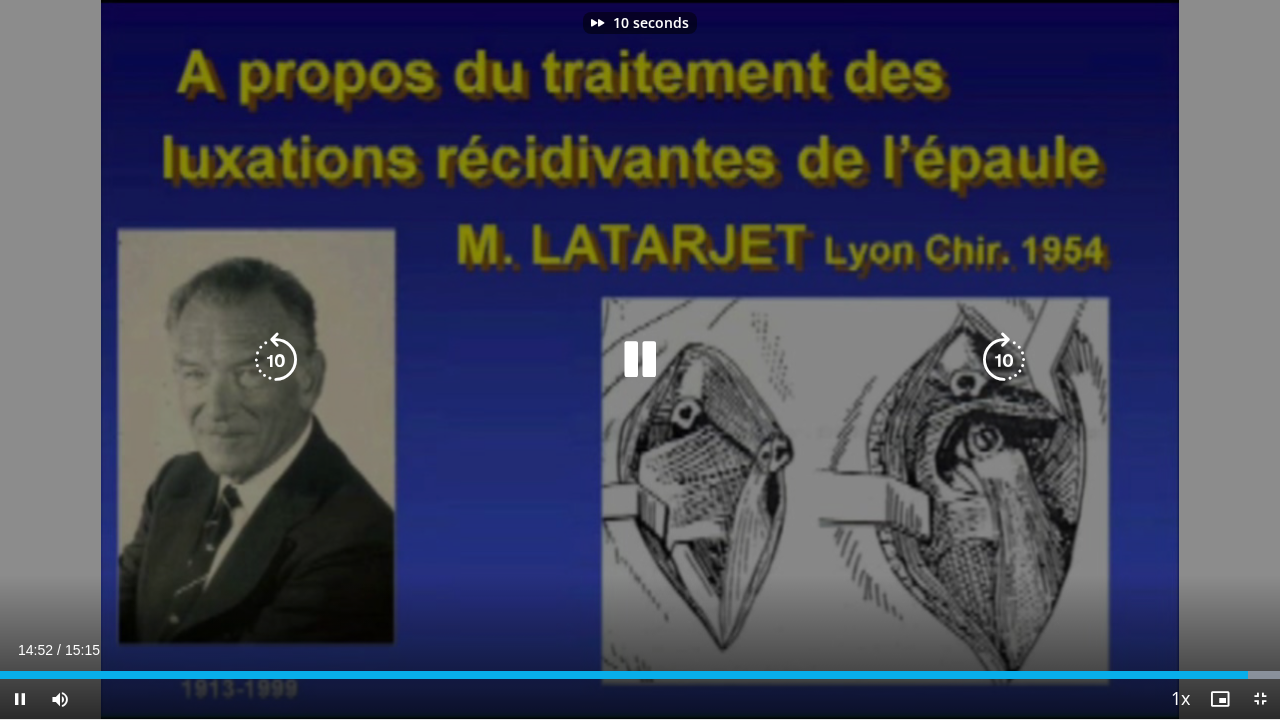 click at bounding box center [1004, 360] 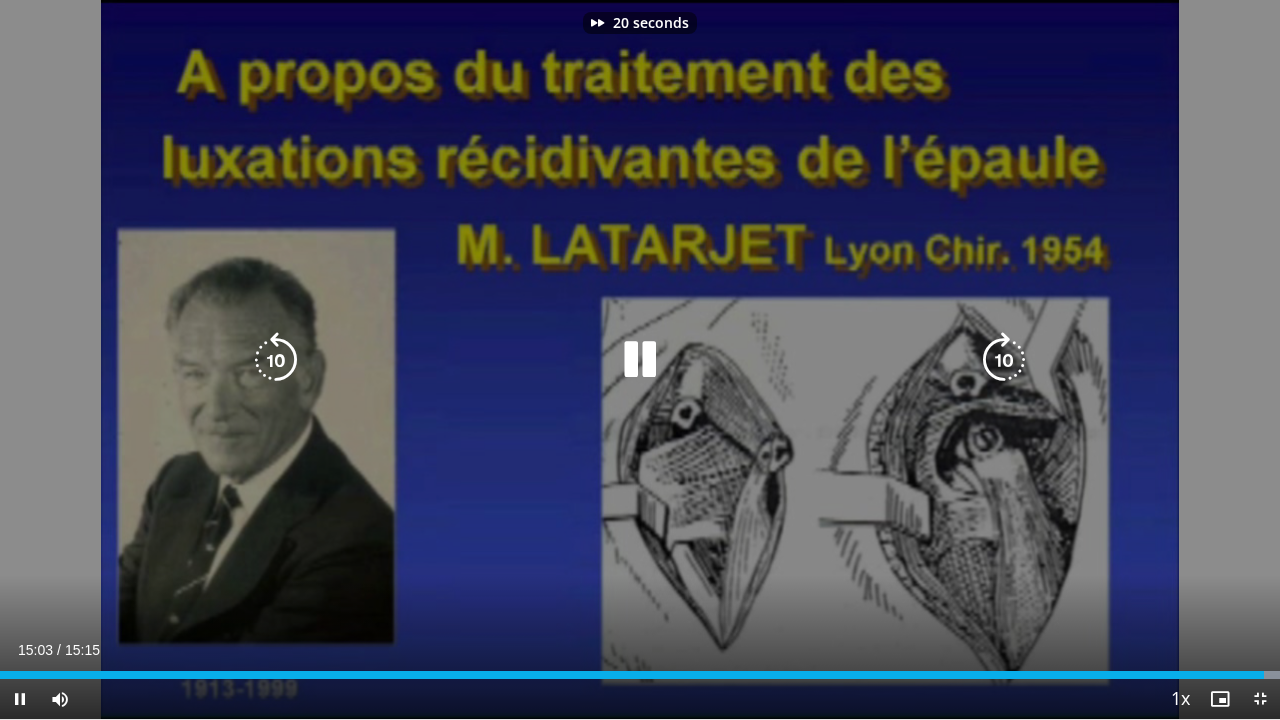 click at bounding box center (1004, 360) 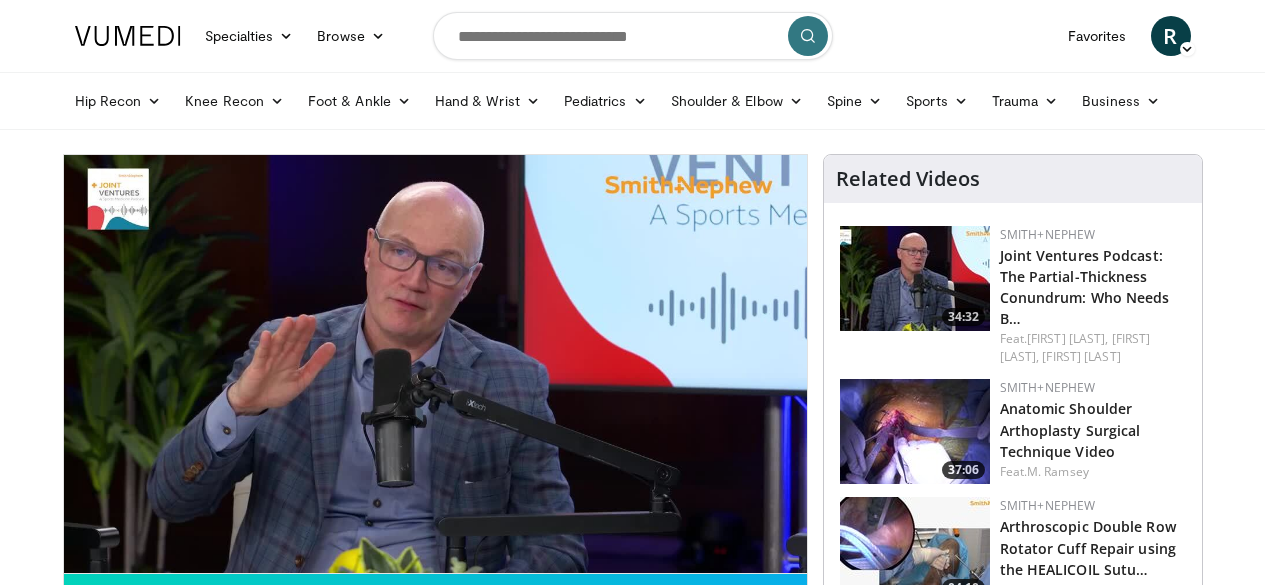scroll, scrollTop: 0, scrollLeft: 0, axis: both 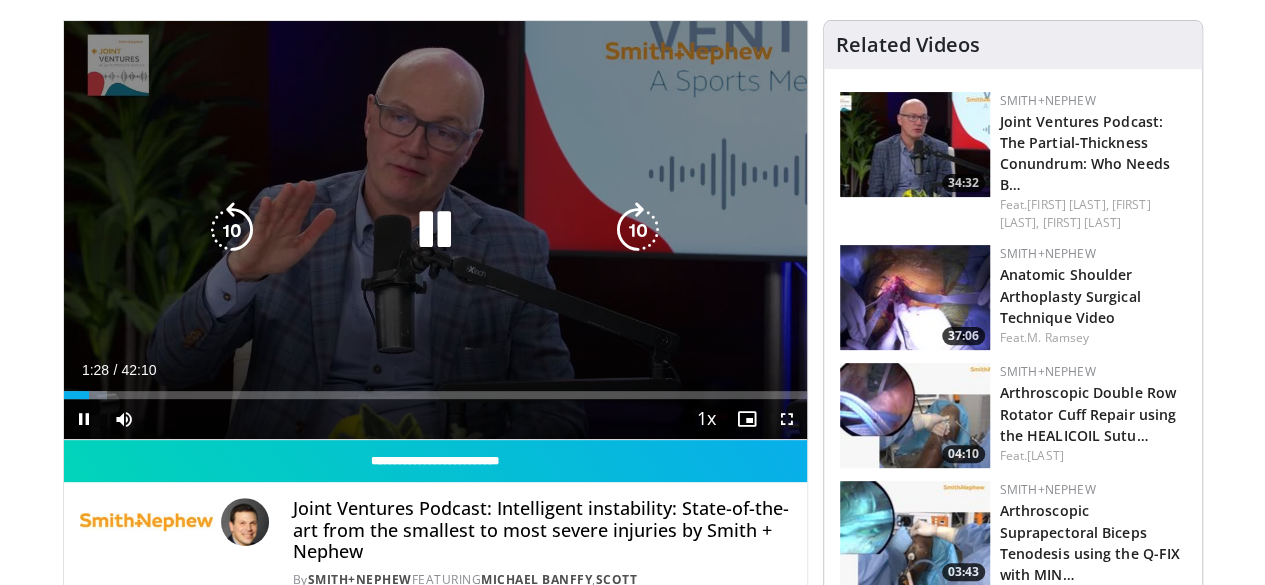 click at bounding box center (435, 230) 